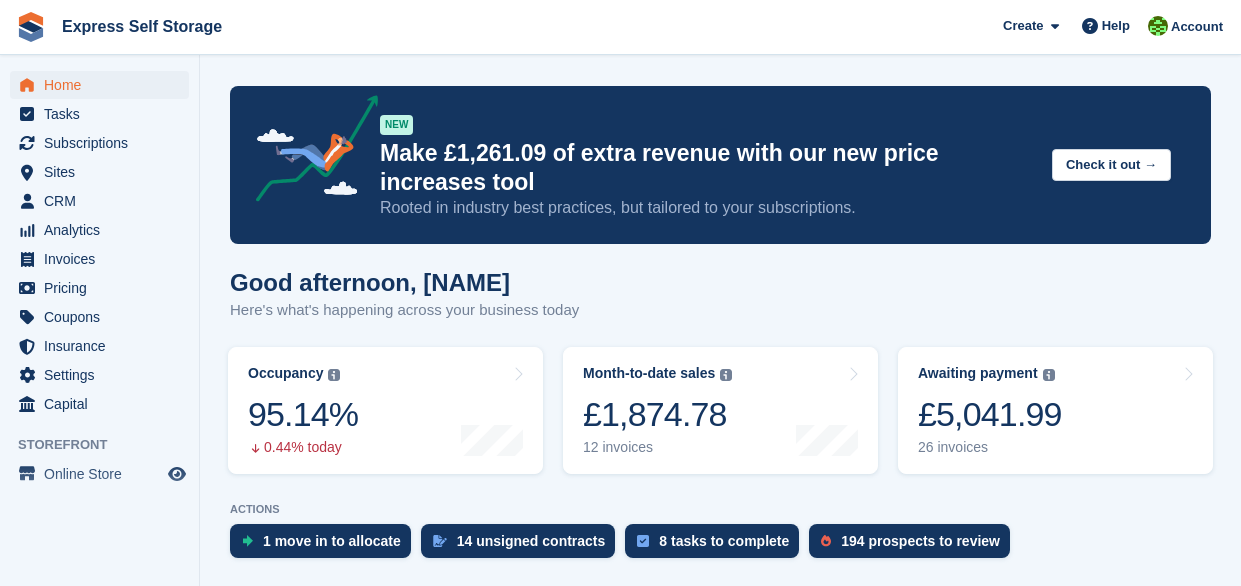 scroll, scrollTop: 0, scrollLeft: 0, axis: both 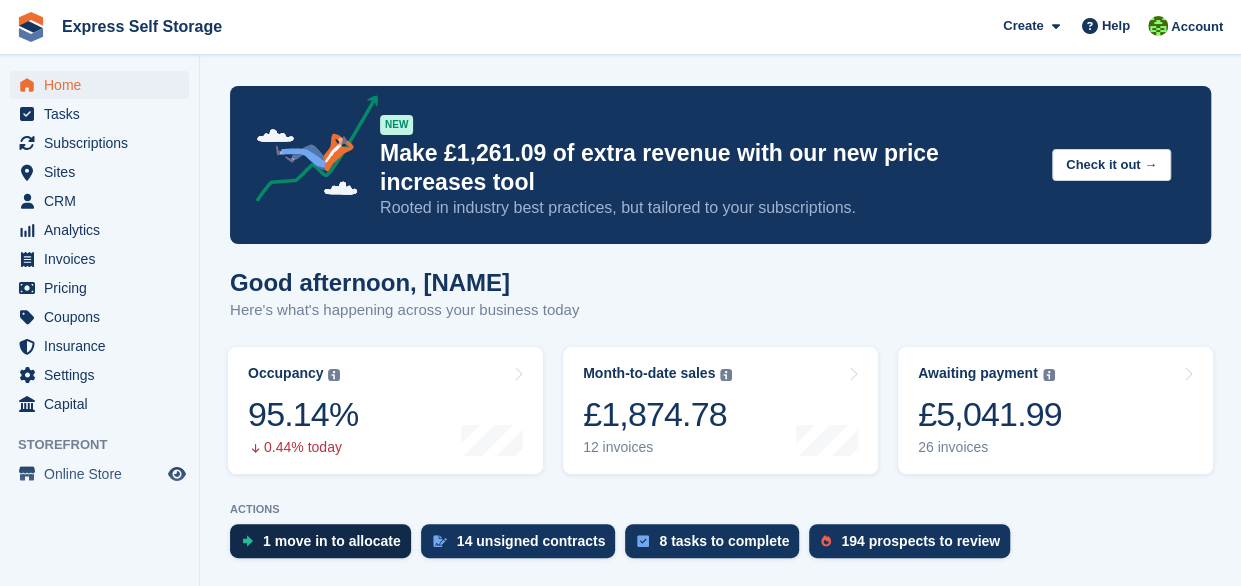 click on "1
move in to allocate" at bounding box center (332, 541) 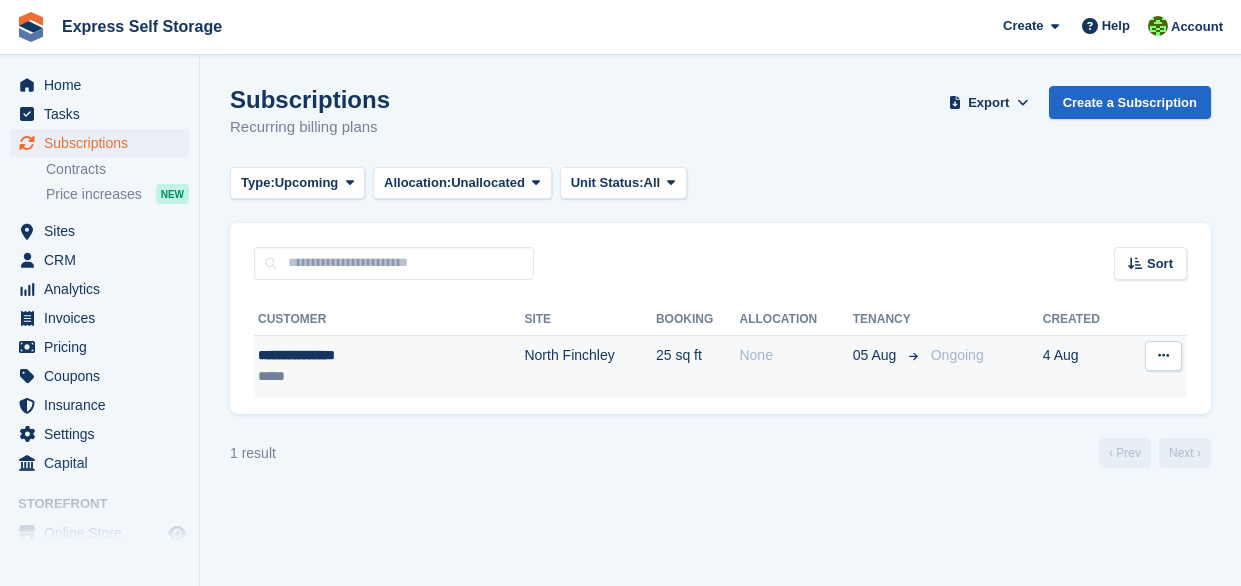 scroll, scrollTop: 0, scrollLeft: 0, axis: both 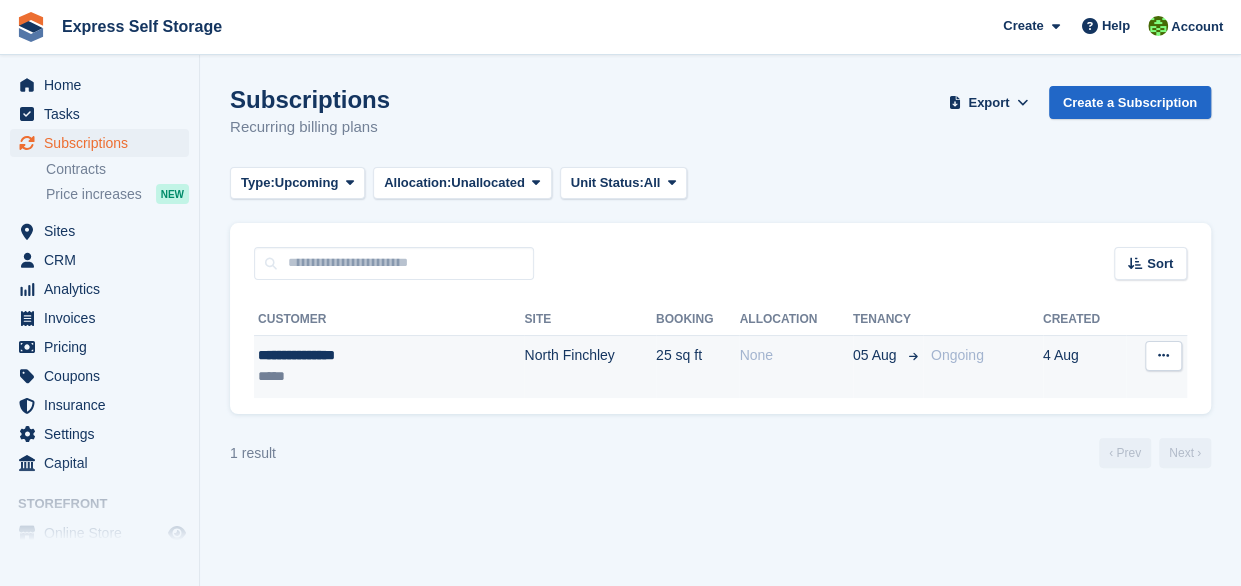 click on "*****" at bounding box center (349, 376) 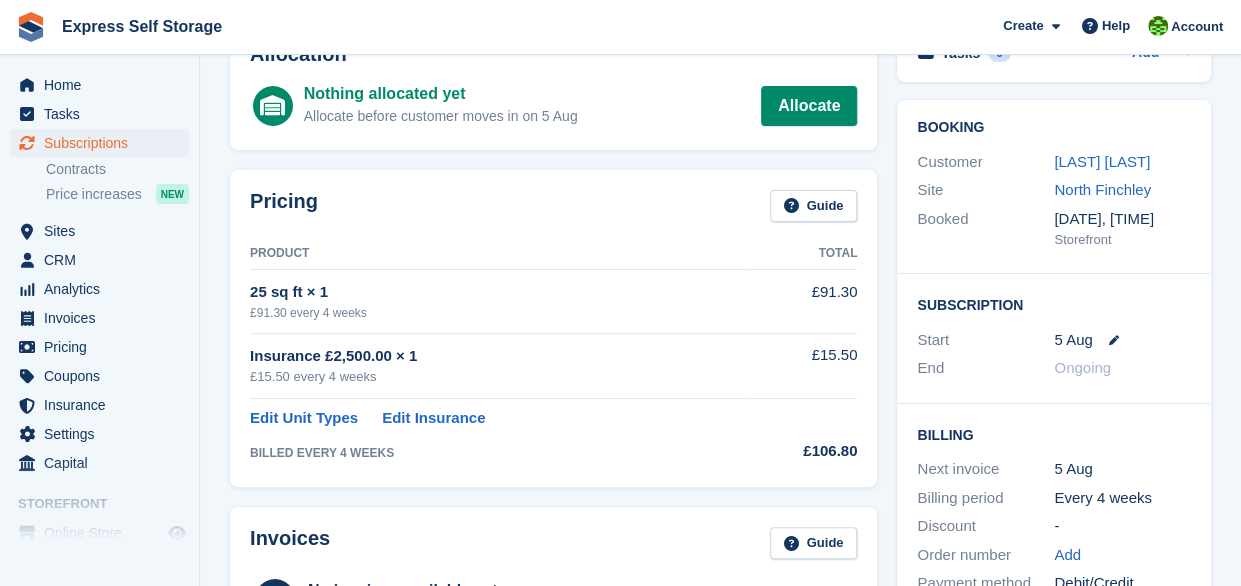 scroll, scrollTop: 139, scrollLeft: 0, axis: vertical 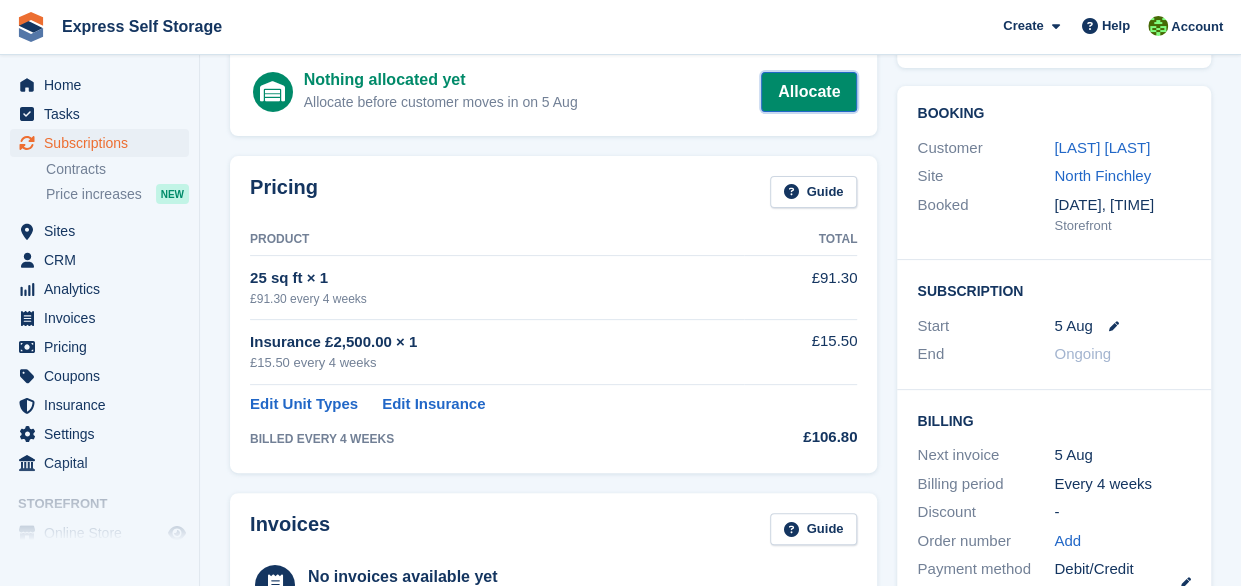 click on "Allocate" at bounding box center [809, 92] 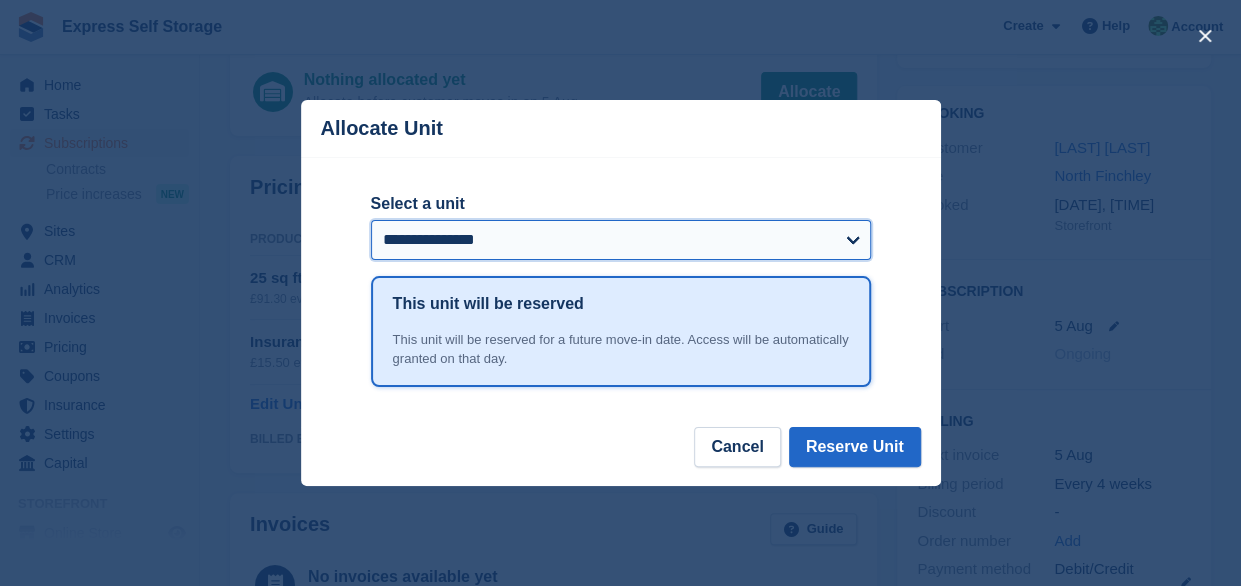 click on "**********" at bounding box center (621, 240) 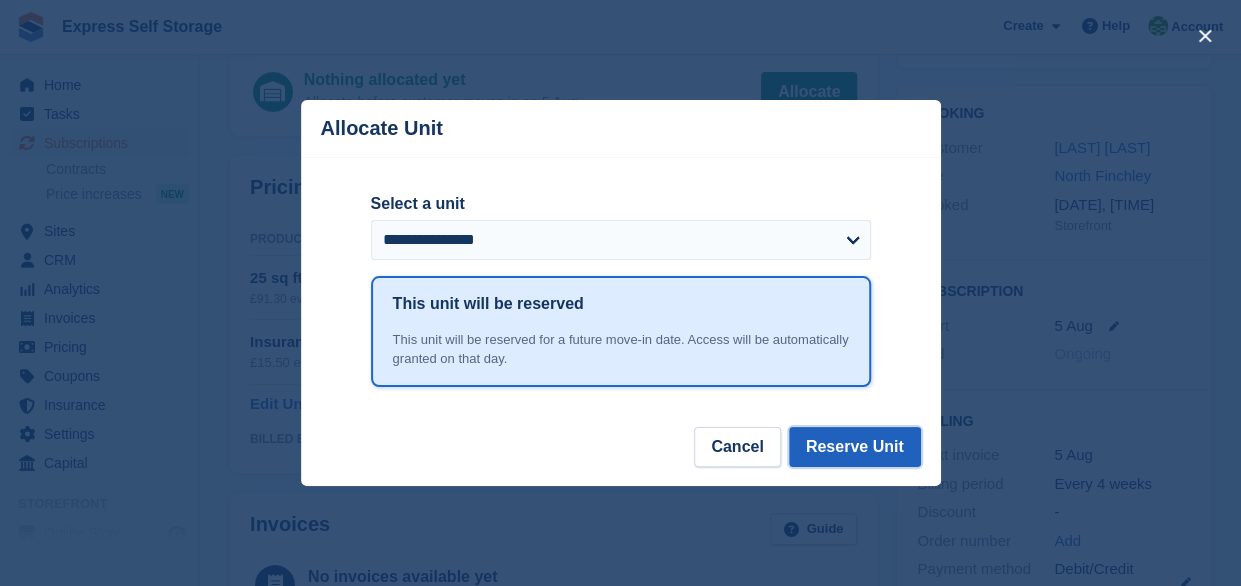 click on "Reserve Unit" at bounding box center [855, 447] 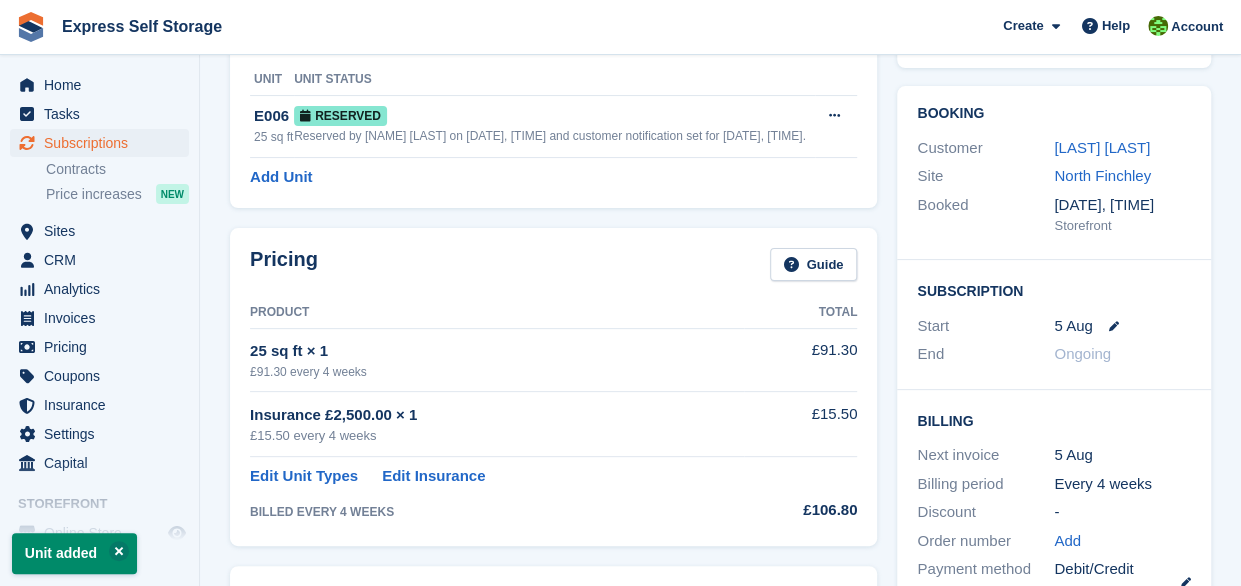 scroll, scrollTop: 87, scrollLeft: 0, axis: vertical 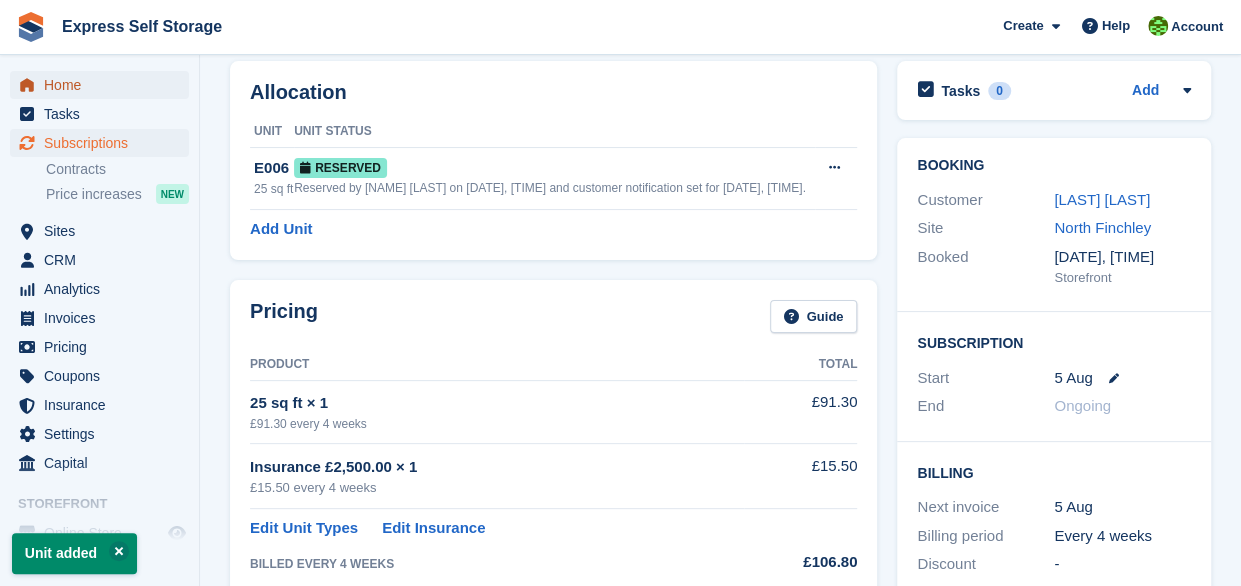 click on "Home" at bounding box center (104, 85) 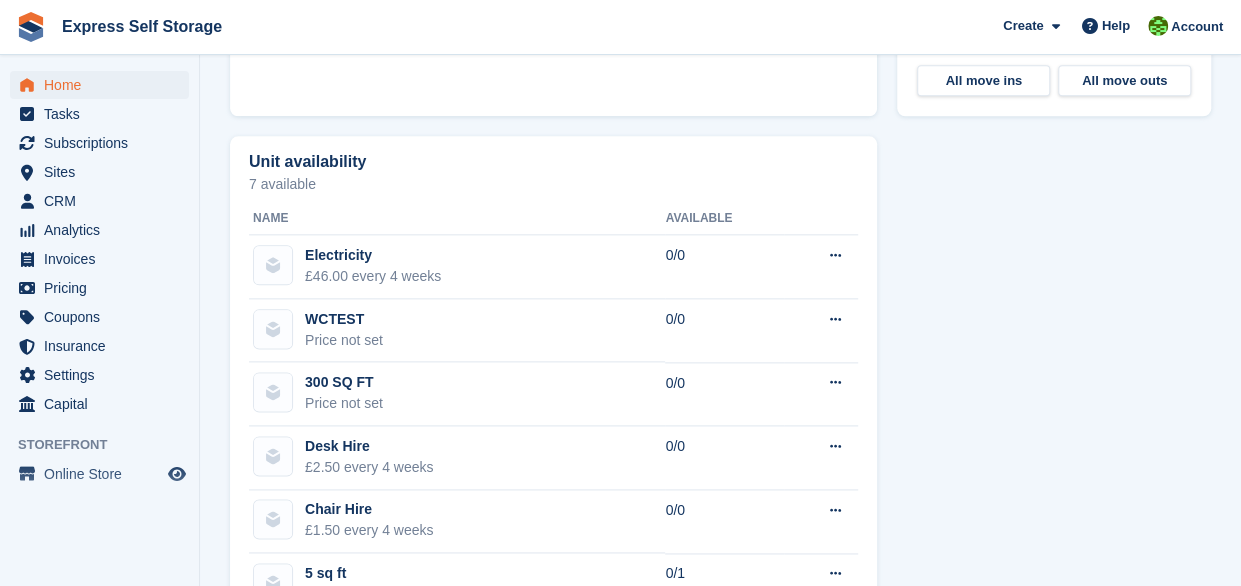 scroll, scrollTop: 586, scrollLeft: 0, axis: vertical 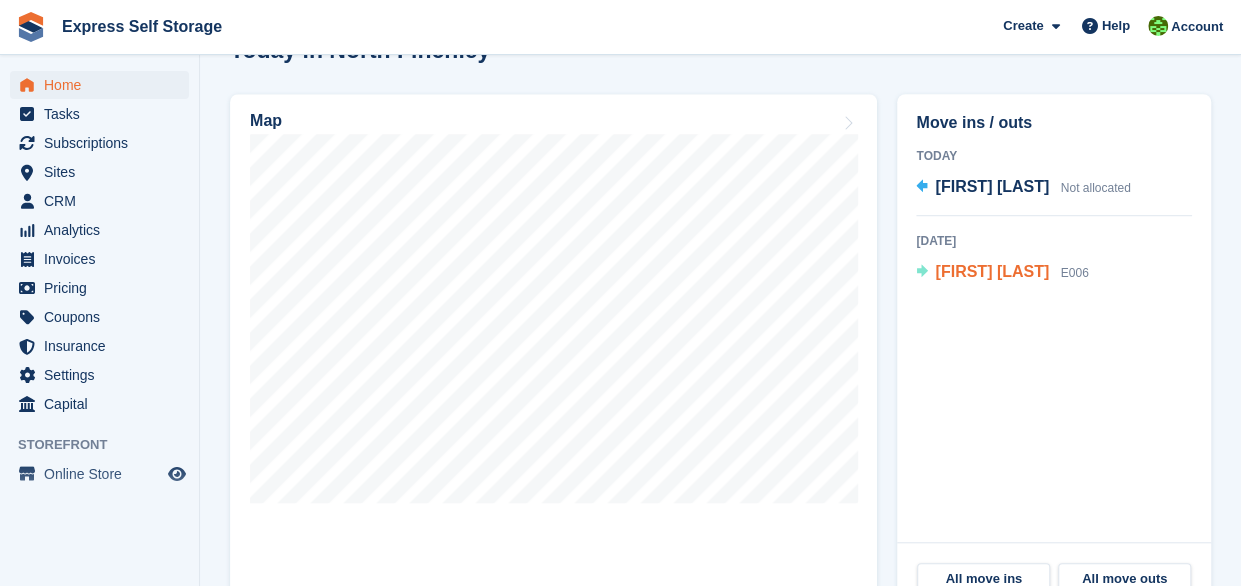 click on "[FIRST] [LAST]" at bounding box center (992, 271) 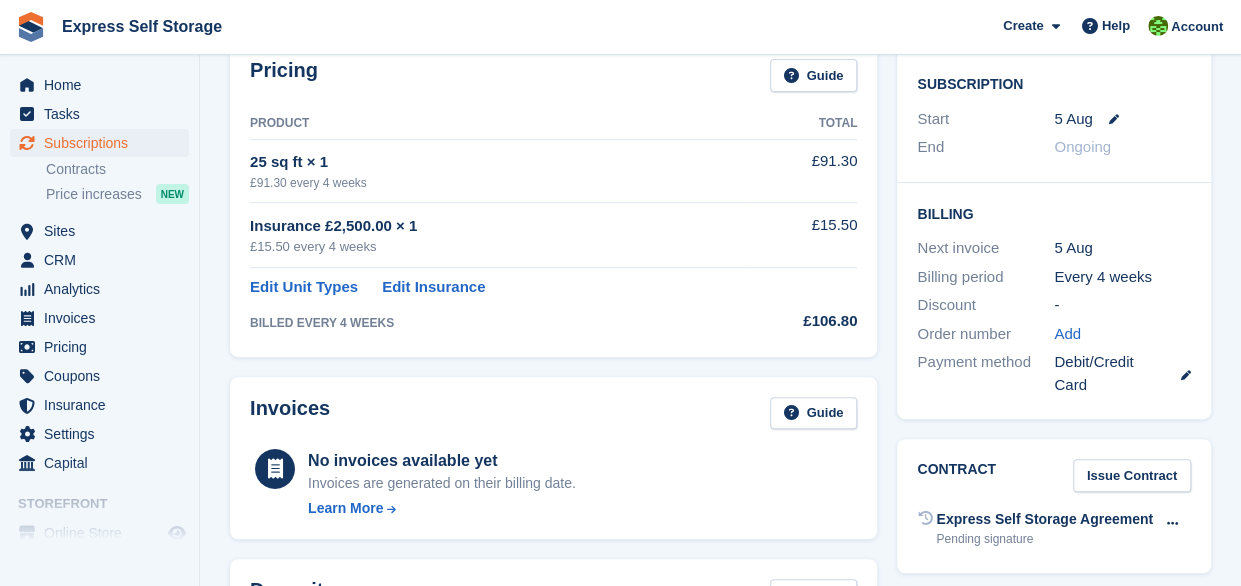 scroll, scrollTop: 0, scrollLeft: 0, axis: both 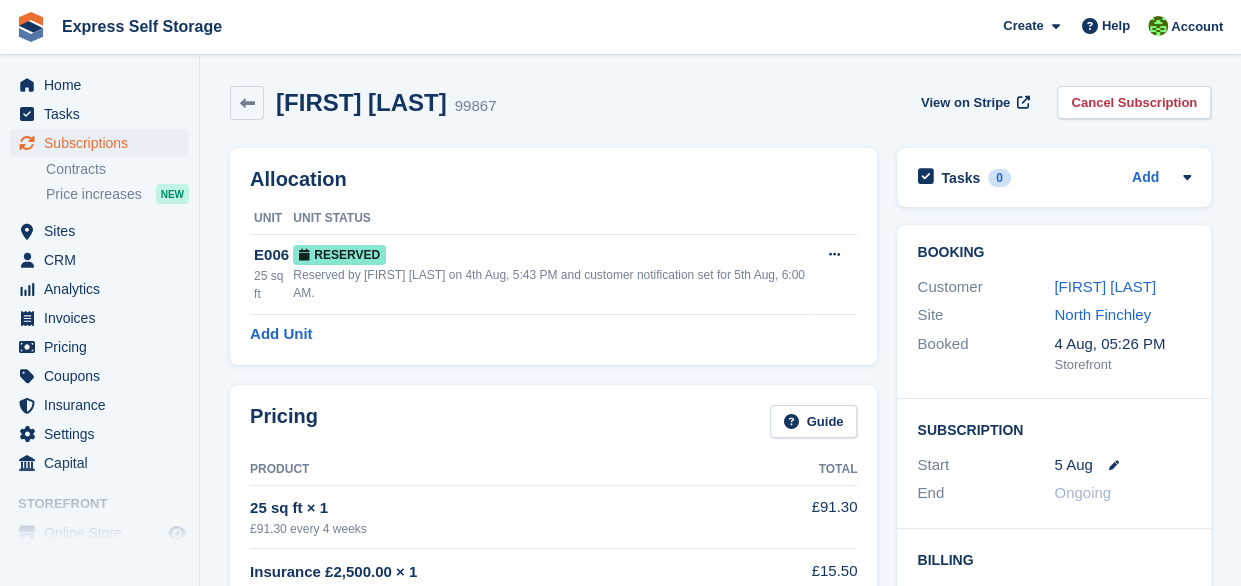 click on "Site" at bounding box center (985, 315) 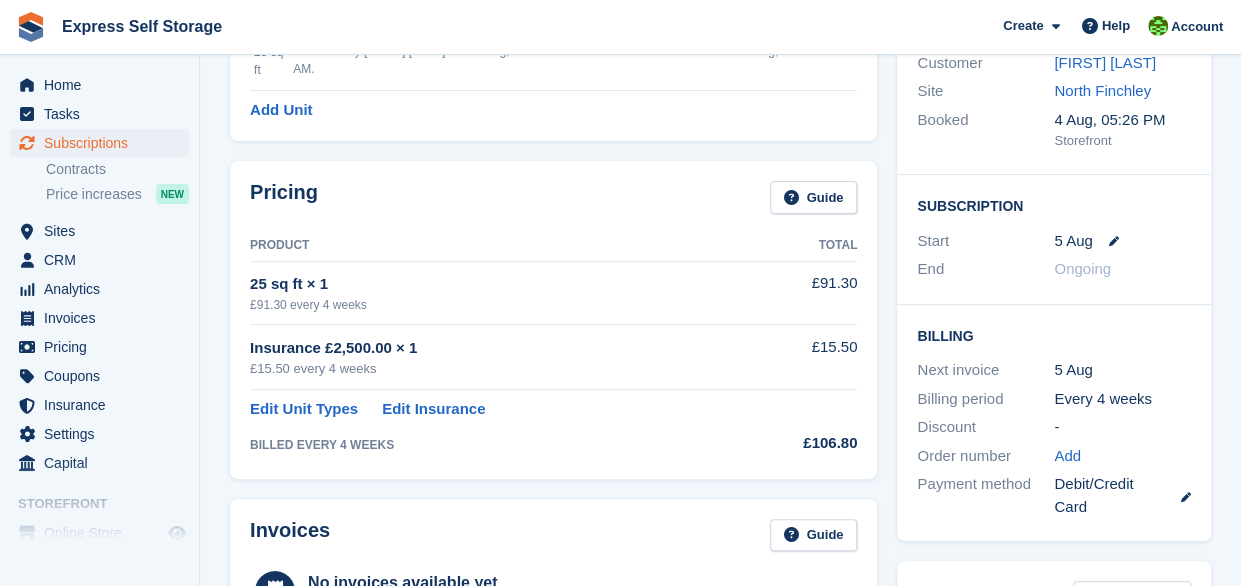 scroll, scrollTop: 0, scrollLeft: 0, axis: both 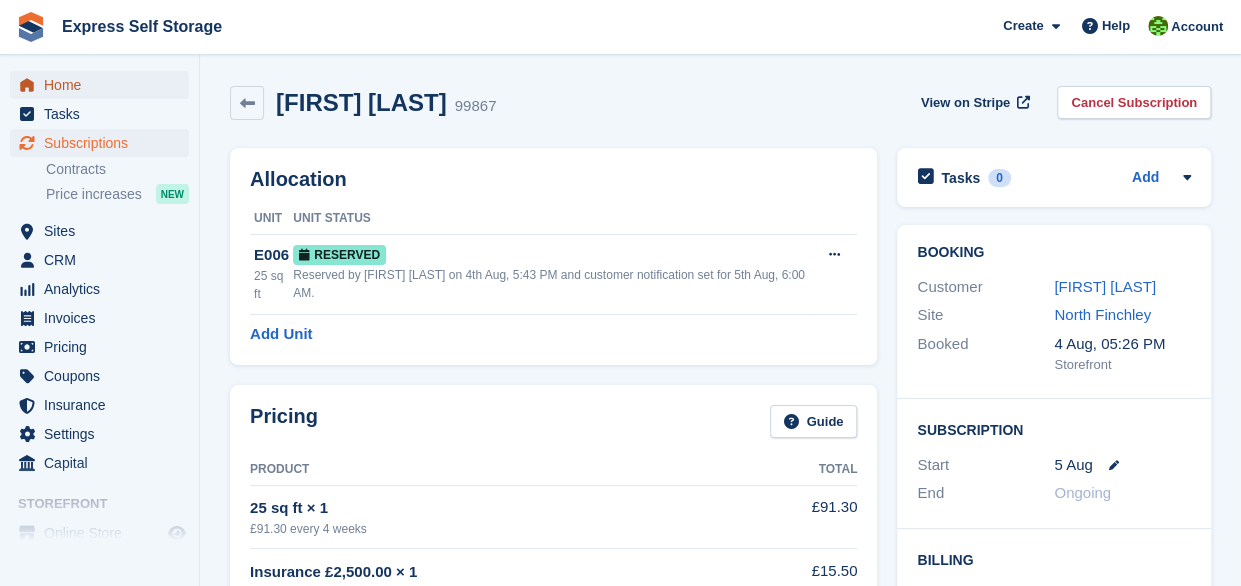 click on "Home" at bounding box center [104, 85] 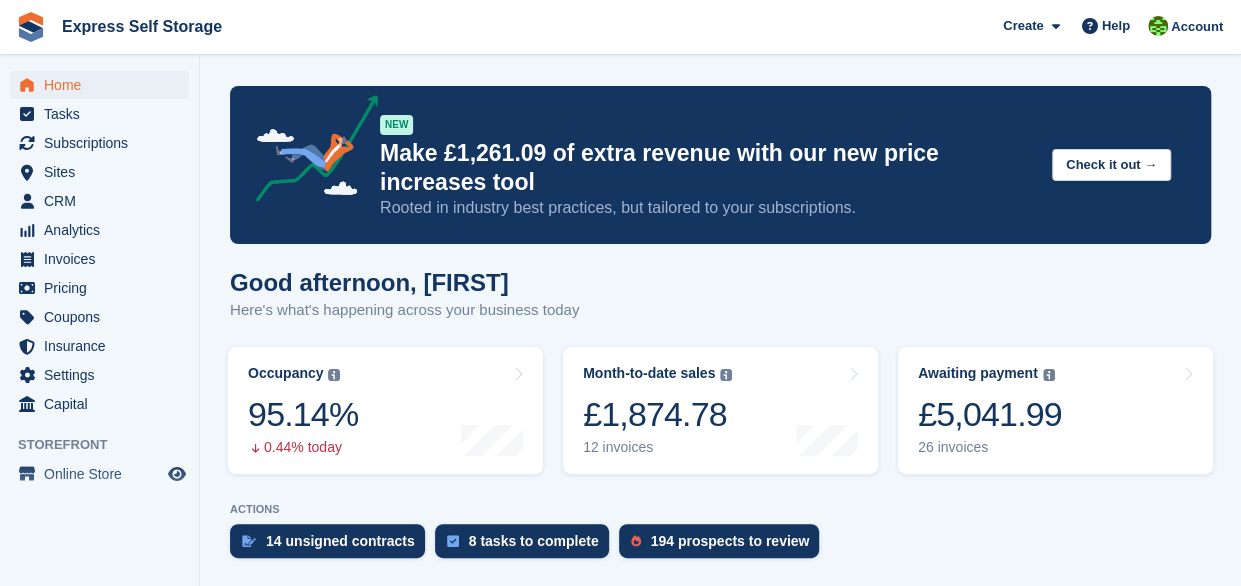 scroll, scrollTop: 619, scrollLeft: 0, axis: vertical 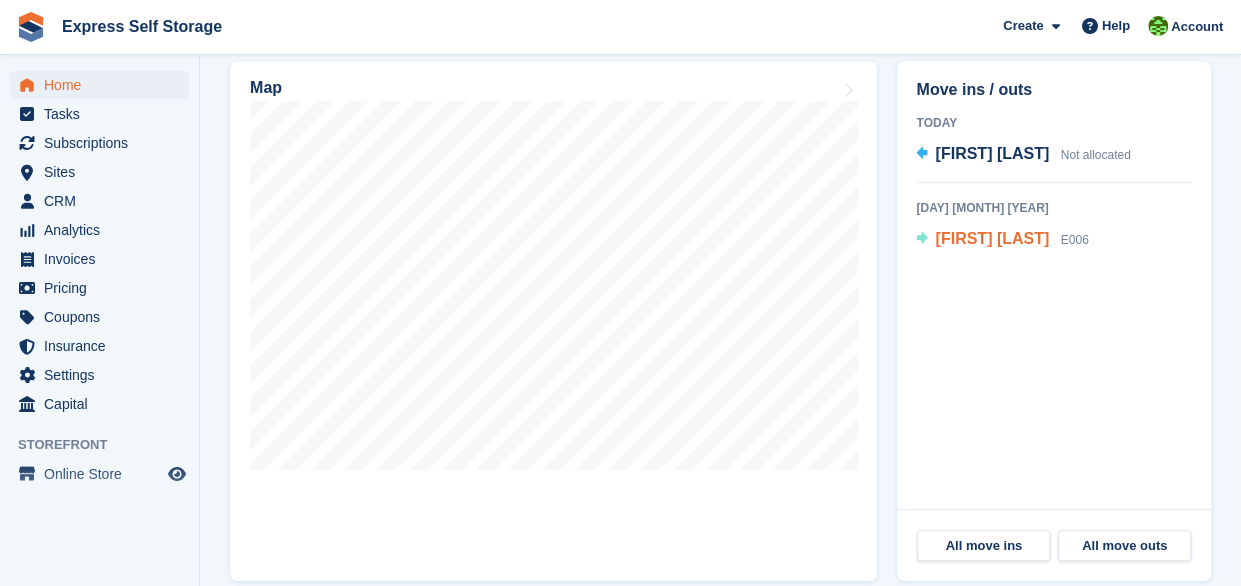 click on "[FIRST] [LAST]" at bounding box center (992, 238) 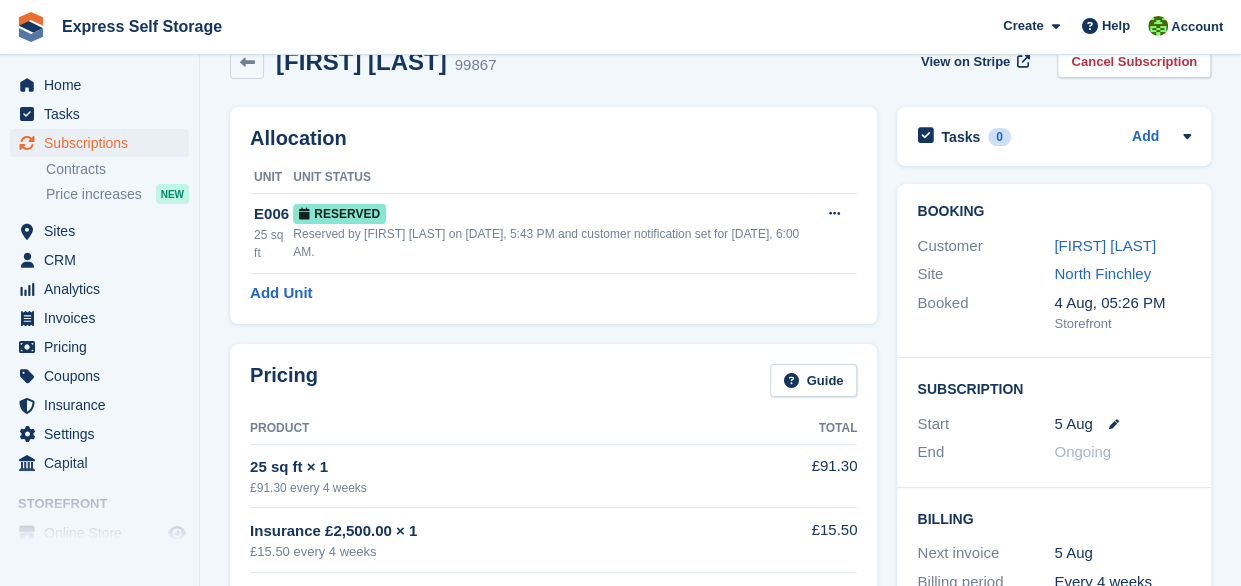 scroll, scrollTop: 0, scrollLeft: 0, axis: both 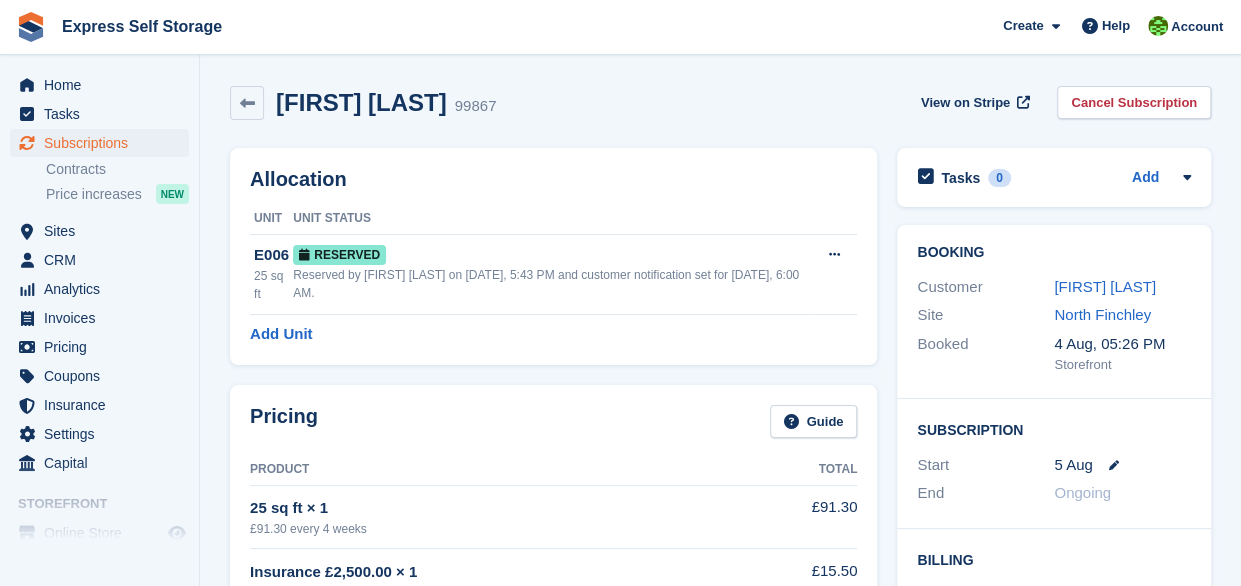 click at bounding box center [1106, 465] 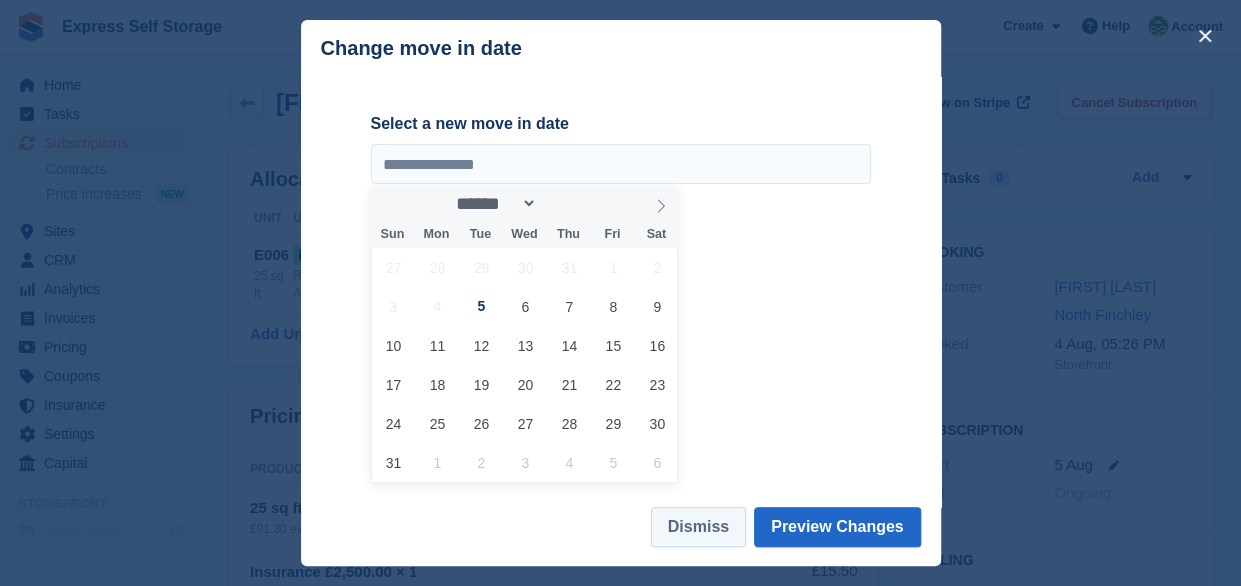 click on "Dismiss" at bounding box center [698, 527] 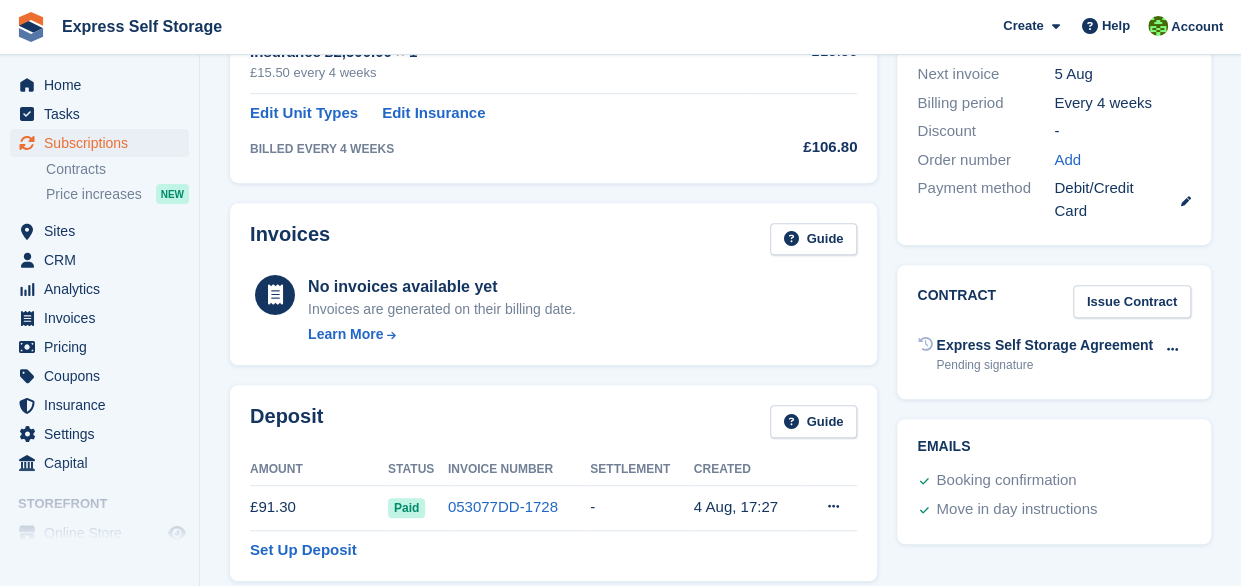 scroll, scrollTop: 502, scrollLeft: 0, axis: vertical 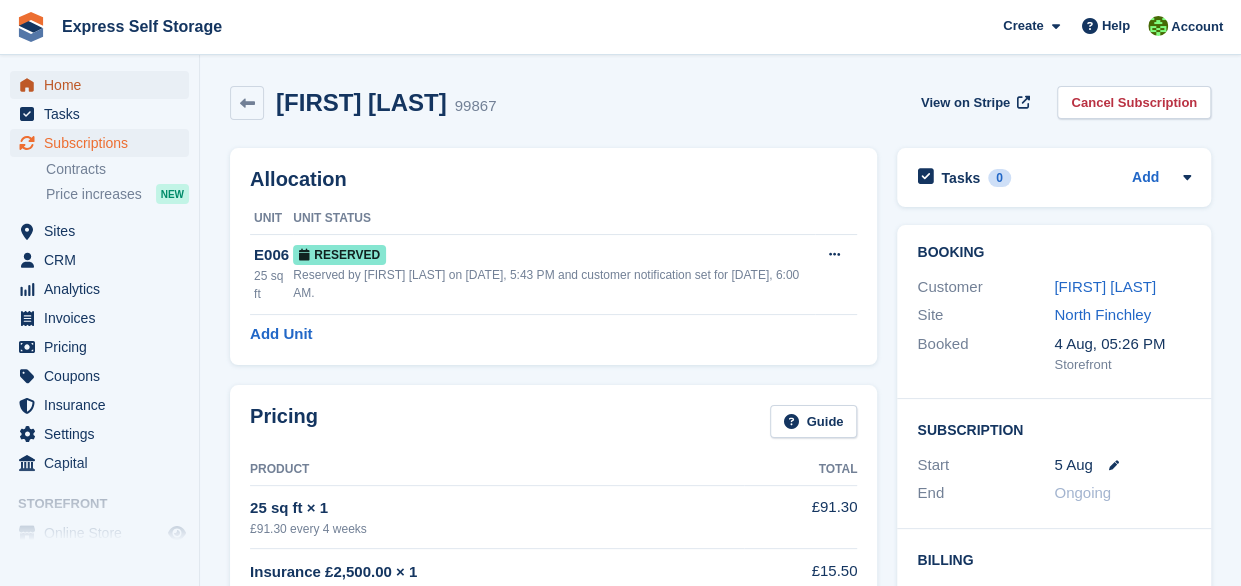 click on "Home" at bounding box center (104, 85) 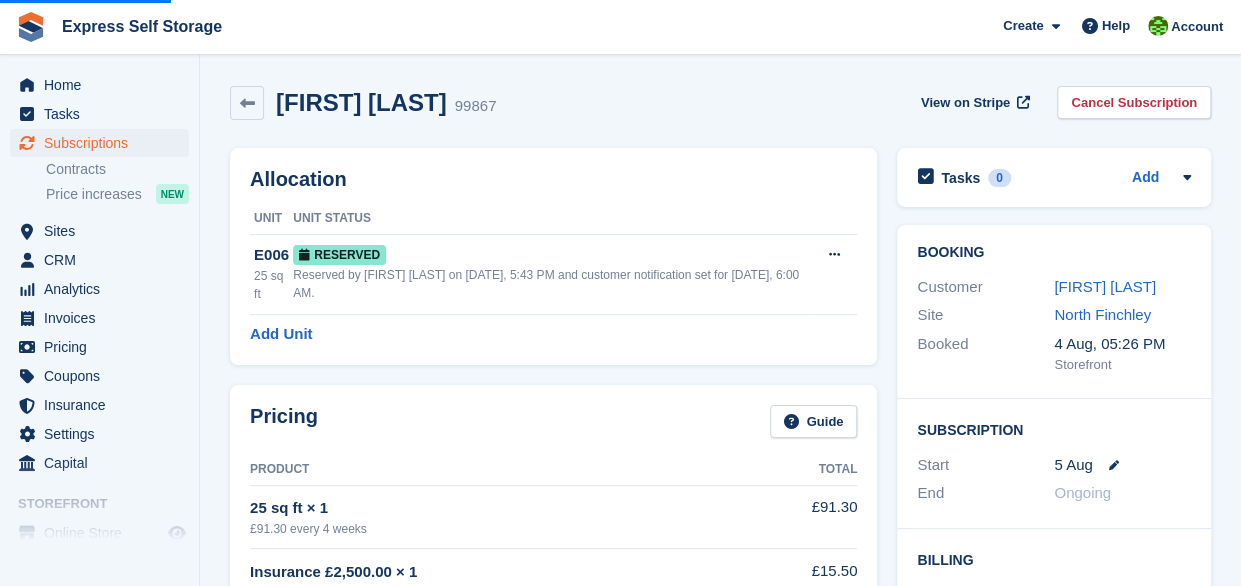 click on "Unit Status" at bounding box center (554, 219) 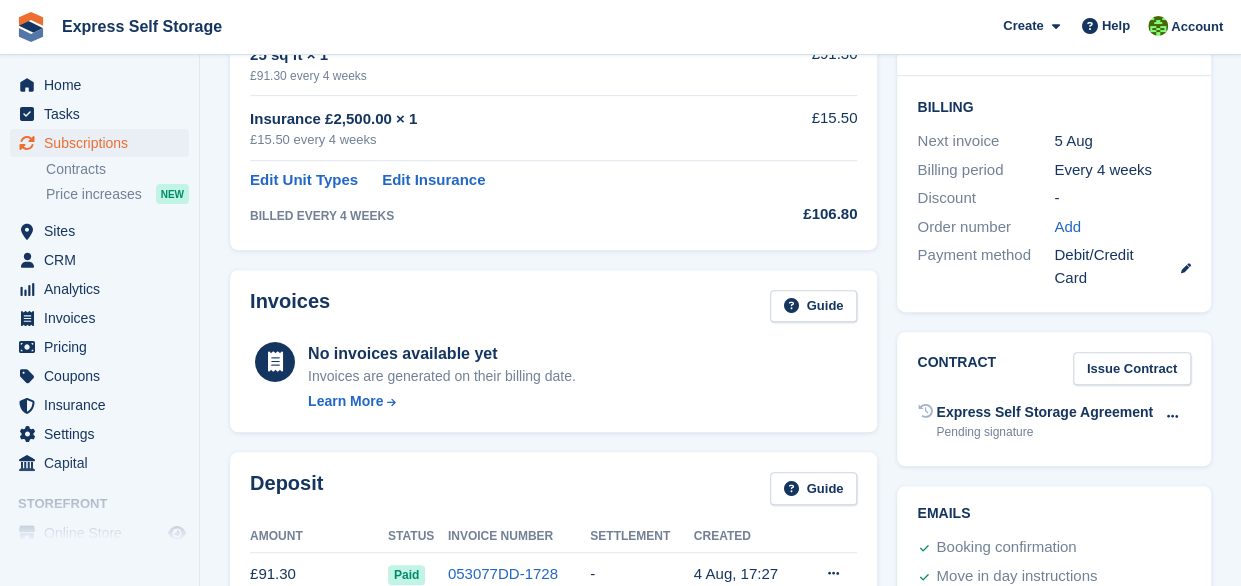 scroll, scrollTop: 0, scrollLeft: 0, axis: both 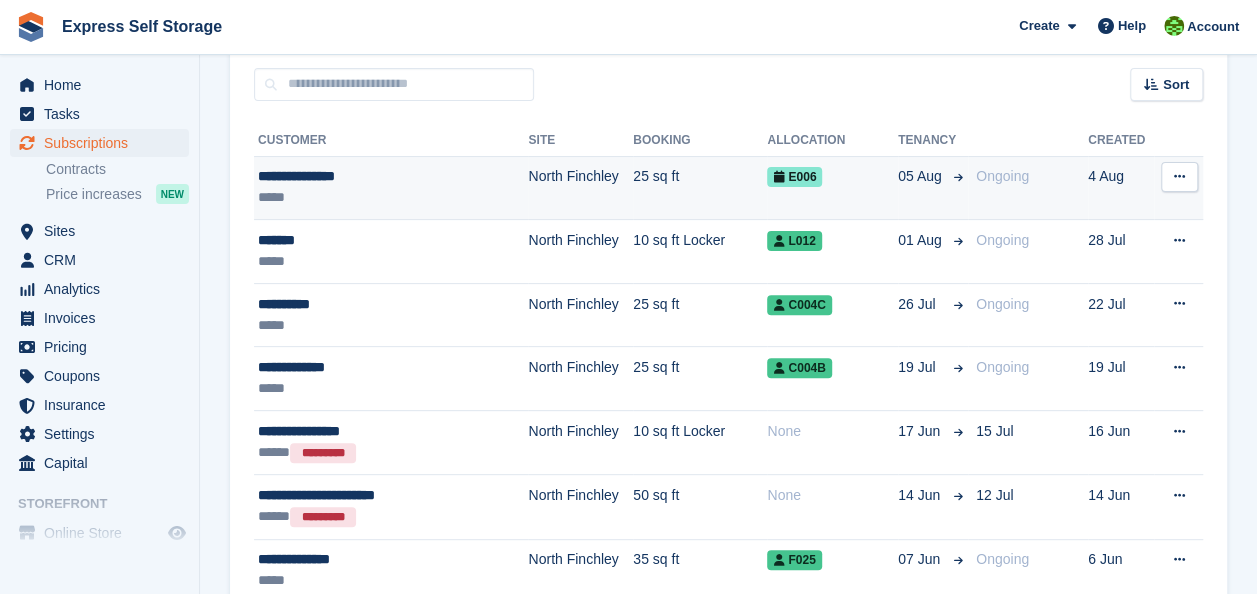 click on "**********" at bounding box center [374, 176] 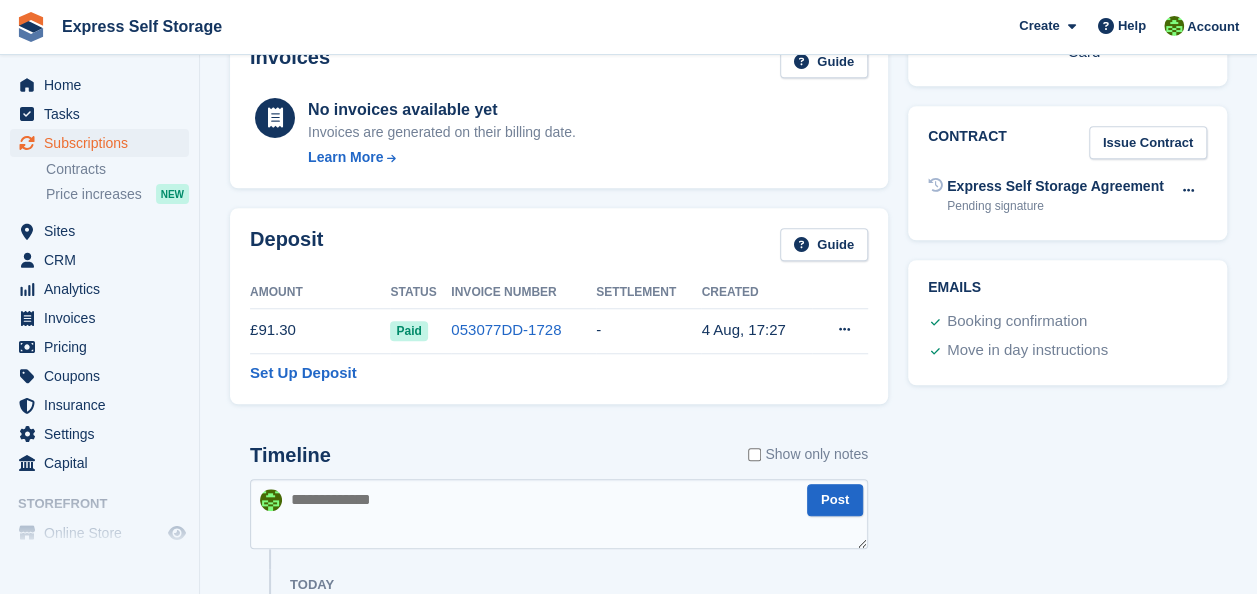 scroll, scrollTop: 972, scrollLeft: 0, axis: vertical 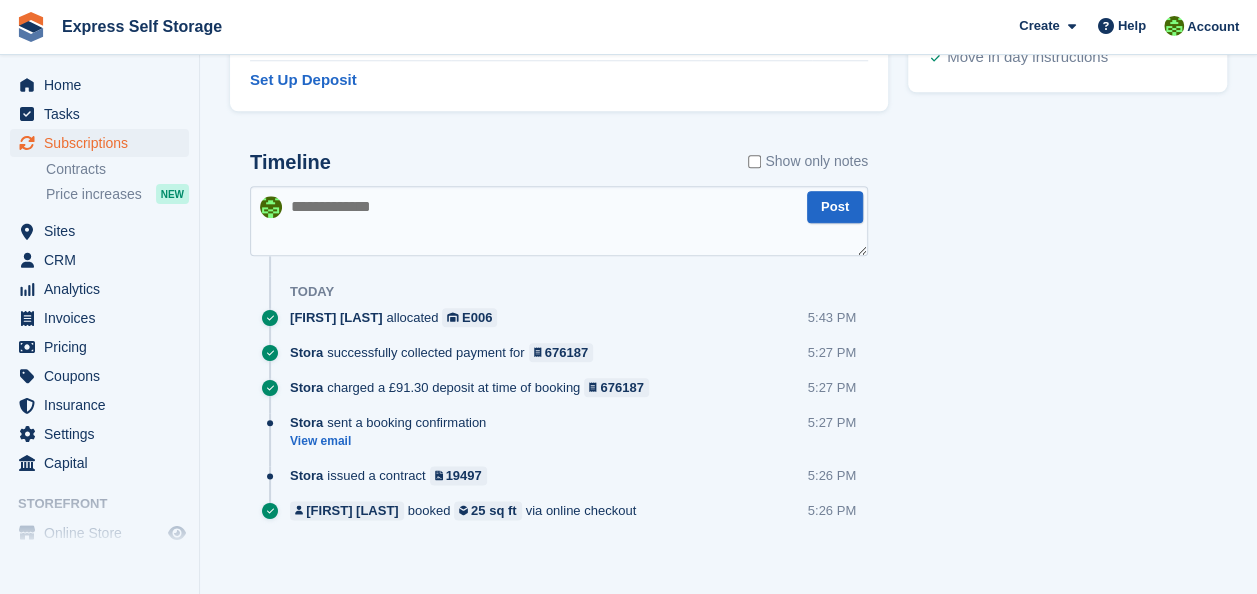 click at bounding box center (559, 221) 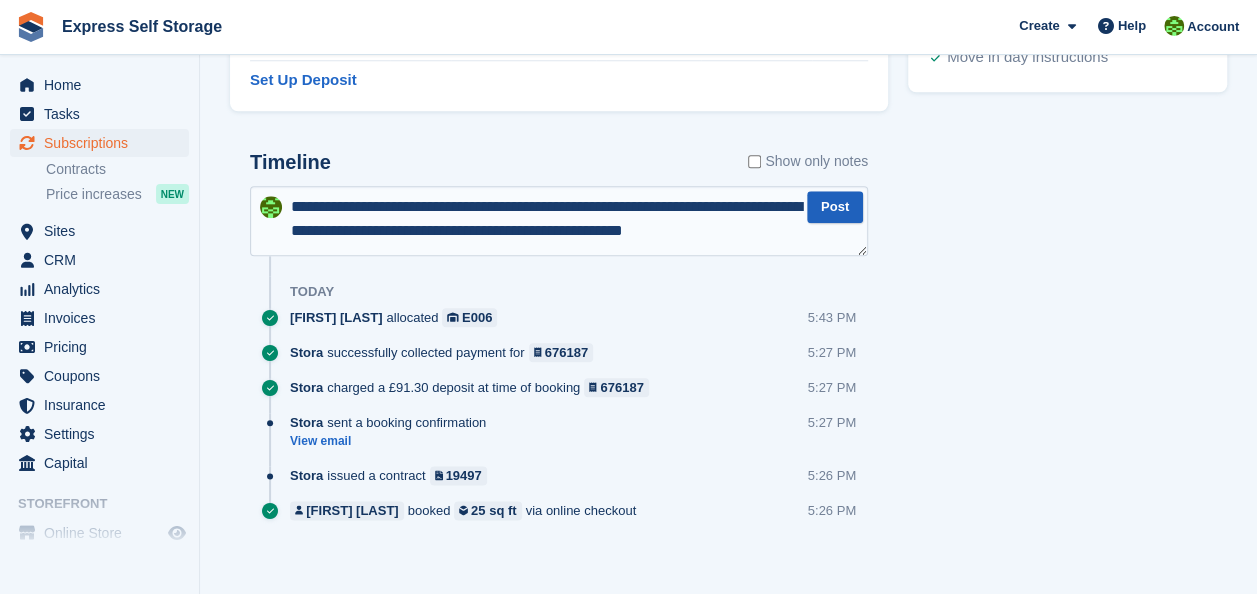 scroll, scrollTop: 10, scrollLeft: 0, axis: vertical 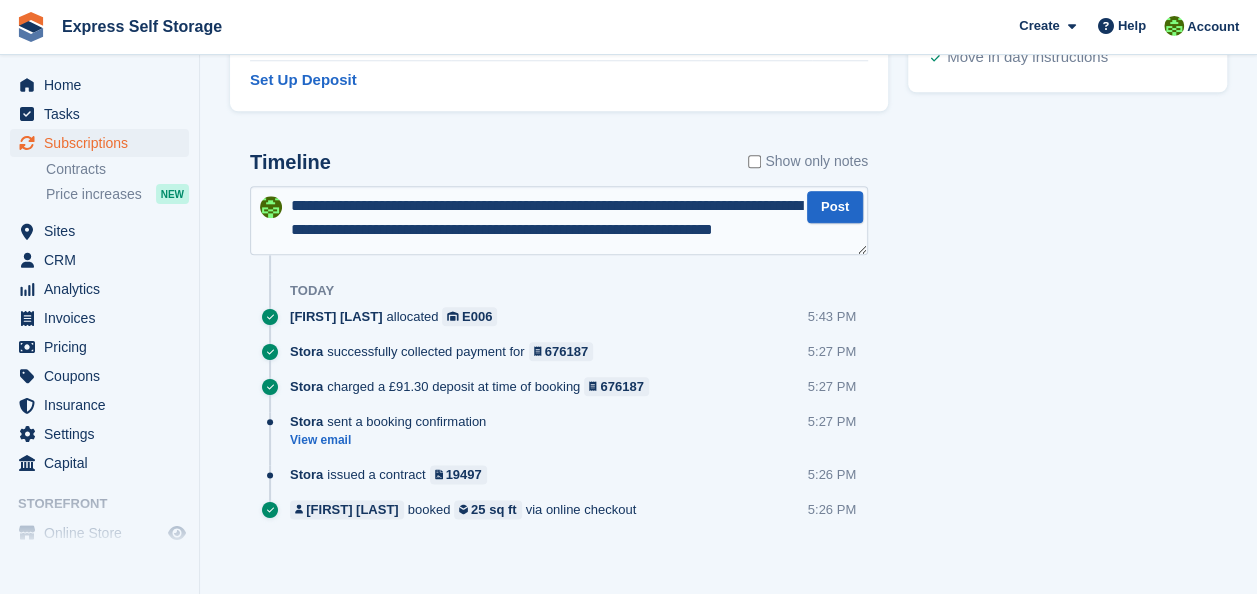 click on "**********" at bounding box center (559, 220) 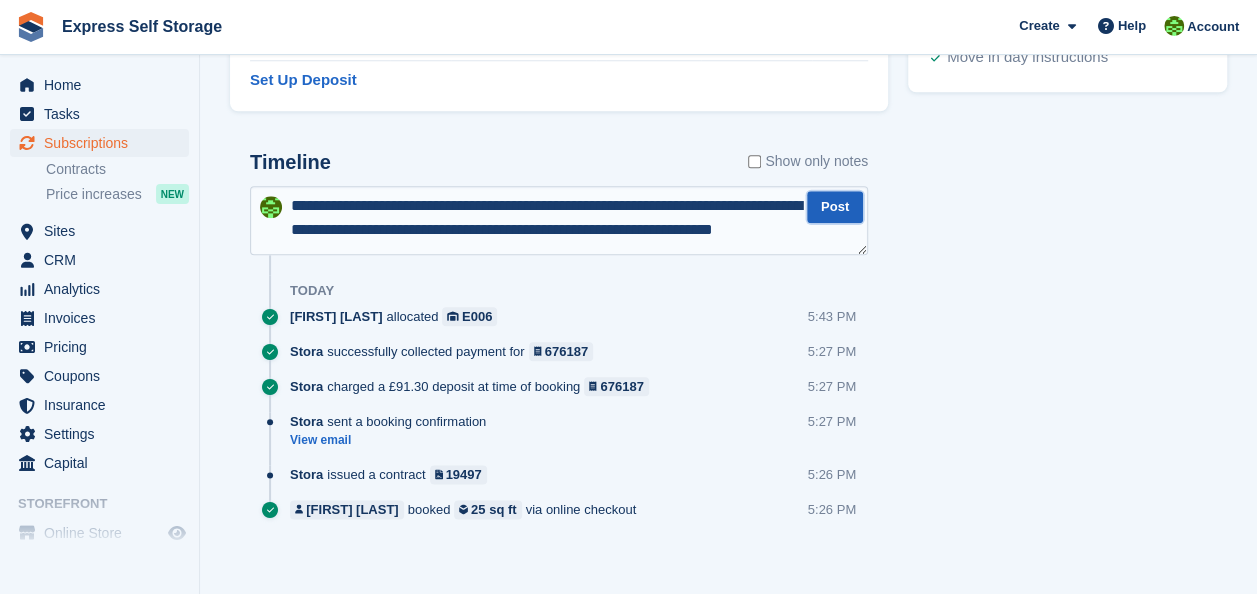 drag, startPoint x: 320, startPoint y: 244, endPoint x: 818, endPoint y: 201, distance: 499.85297 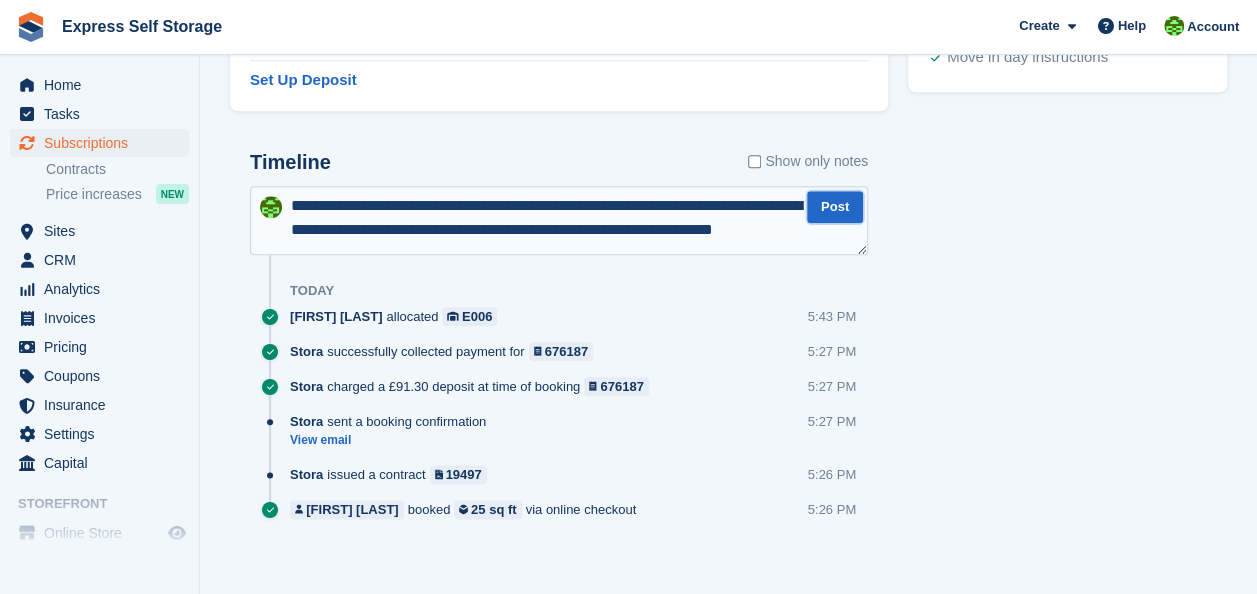 scroll, scrollTop: 0, scrollLeft: 0, axis: both 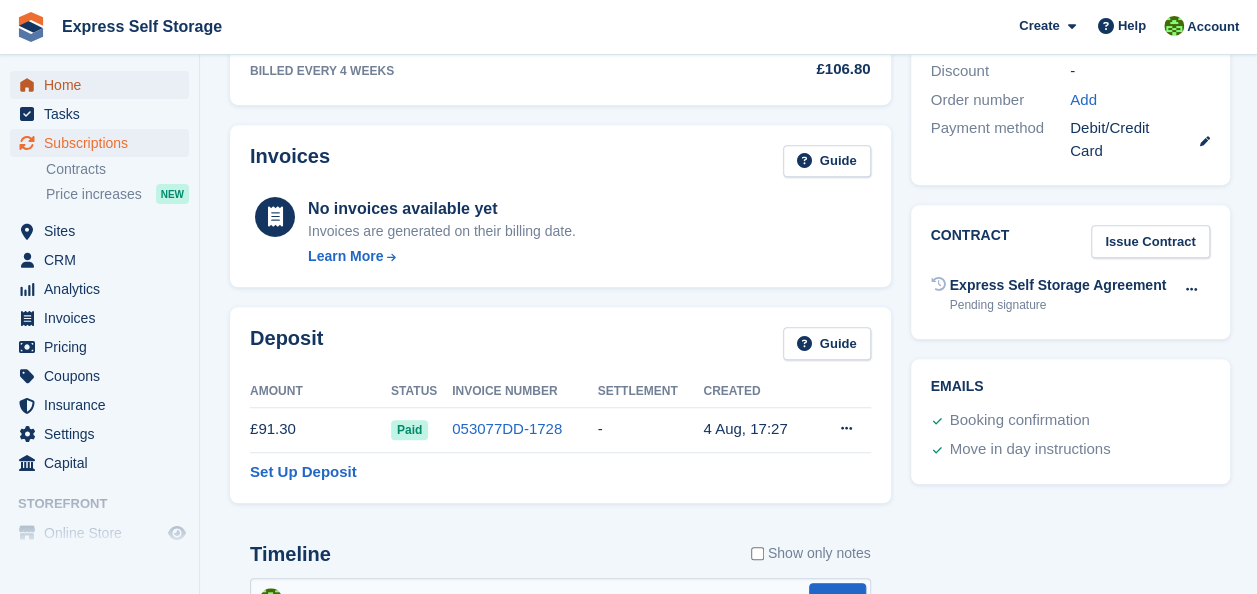 click on "Home" at bounding box center (104, 85) 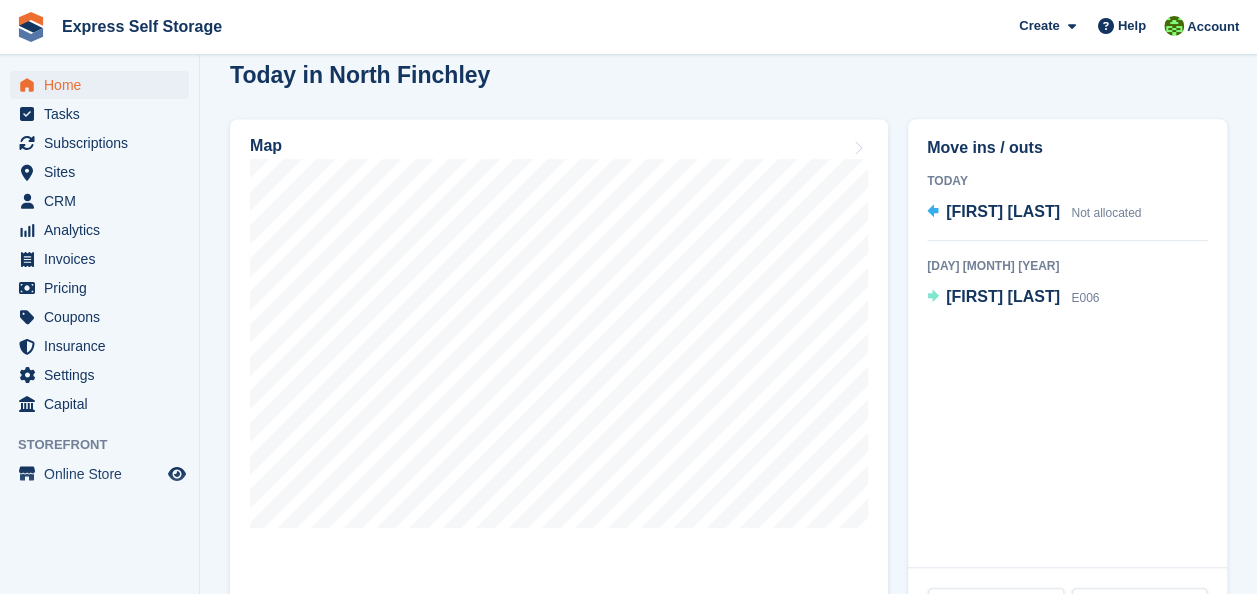 scroll, scrollTop: 560, scrollLeft: 0, axis: vertical 